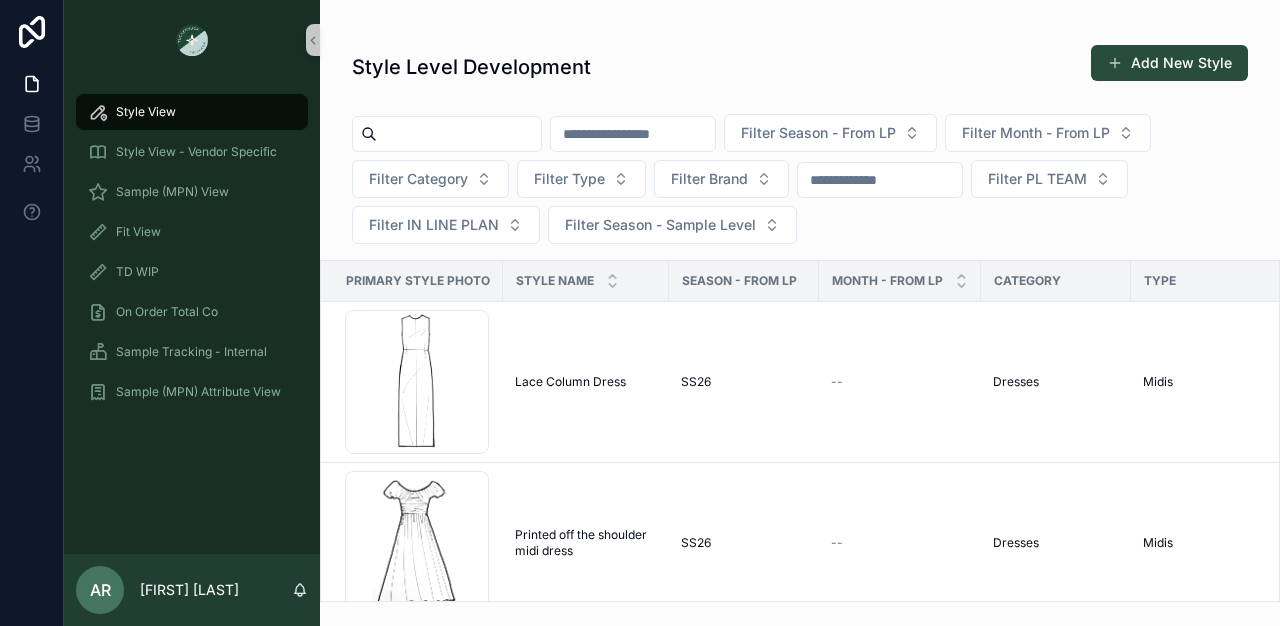 scroll, scrollTop: 0, scrollLeft: 0, axis: both 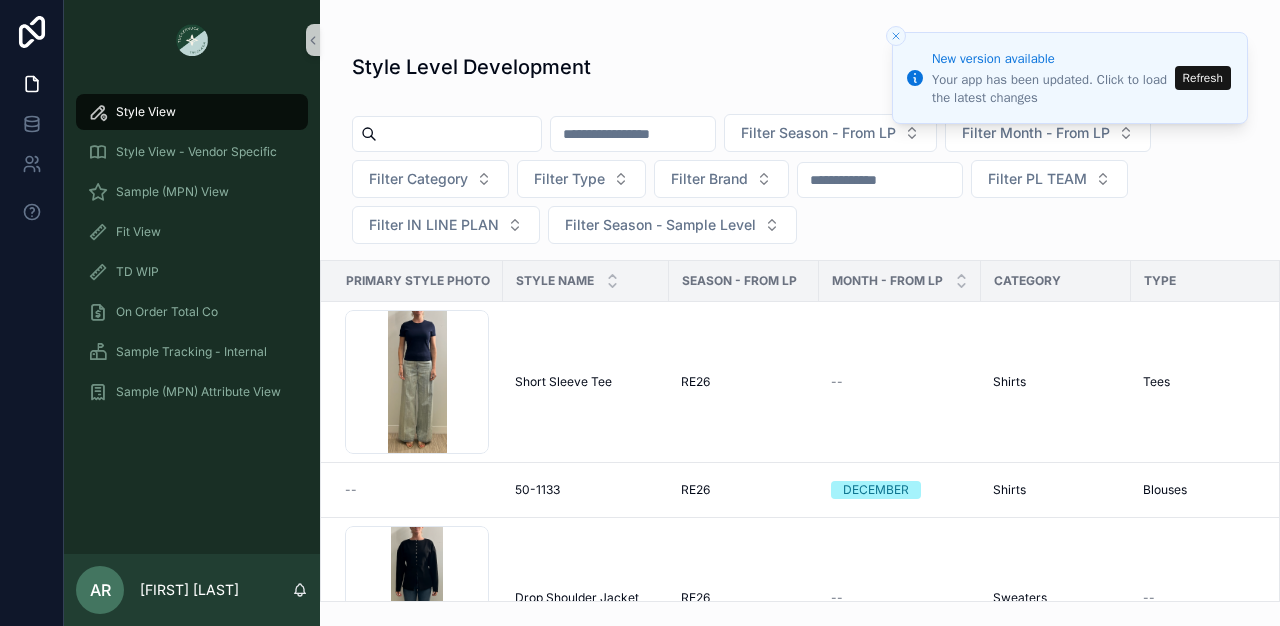 click on "Refresh" at bounding box center (1203, 78) 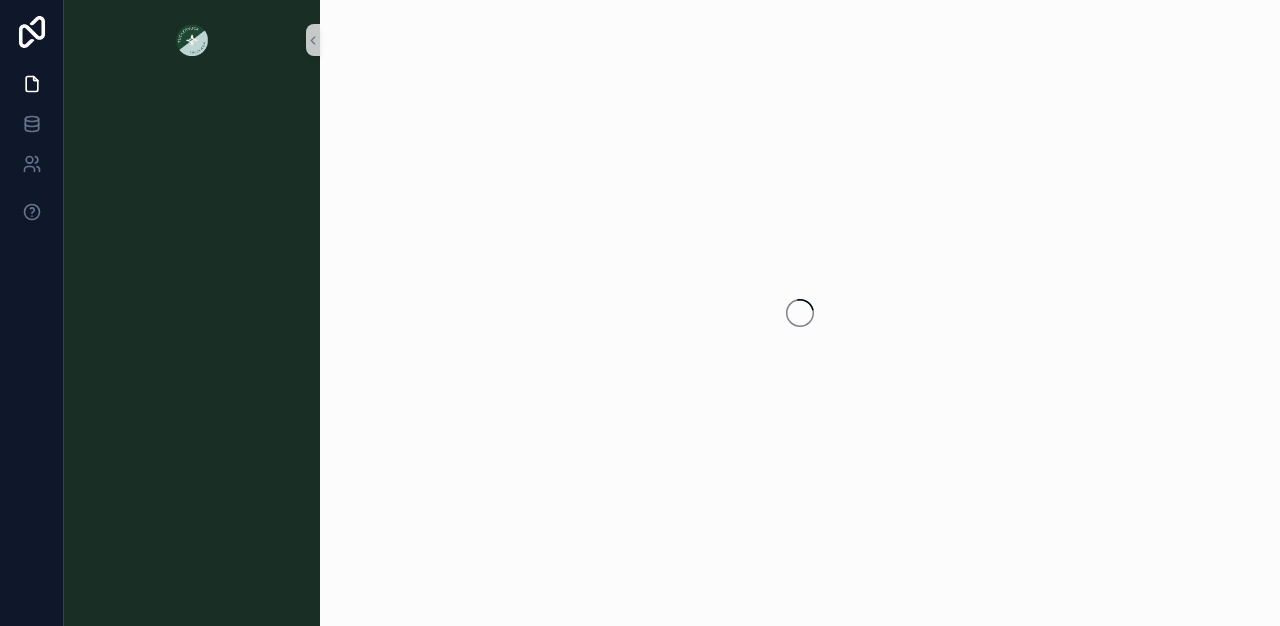 scroll, scrollTop: 0, scrollLeft: 0, axis: both 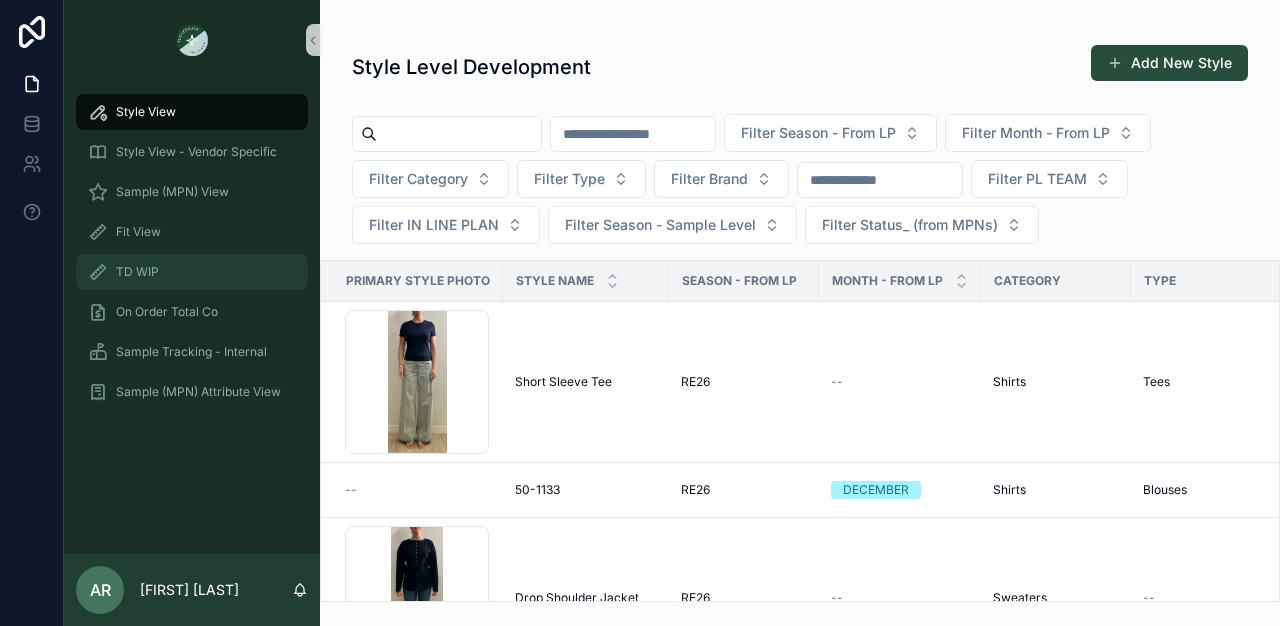 click on "TD WIP" at bounding box center (137, 272) 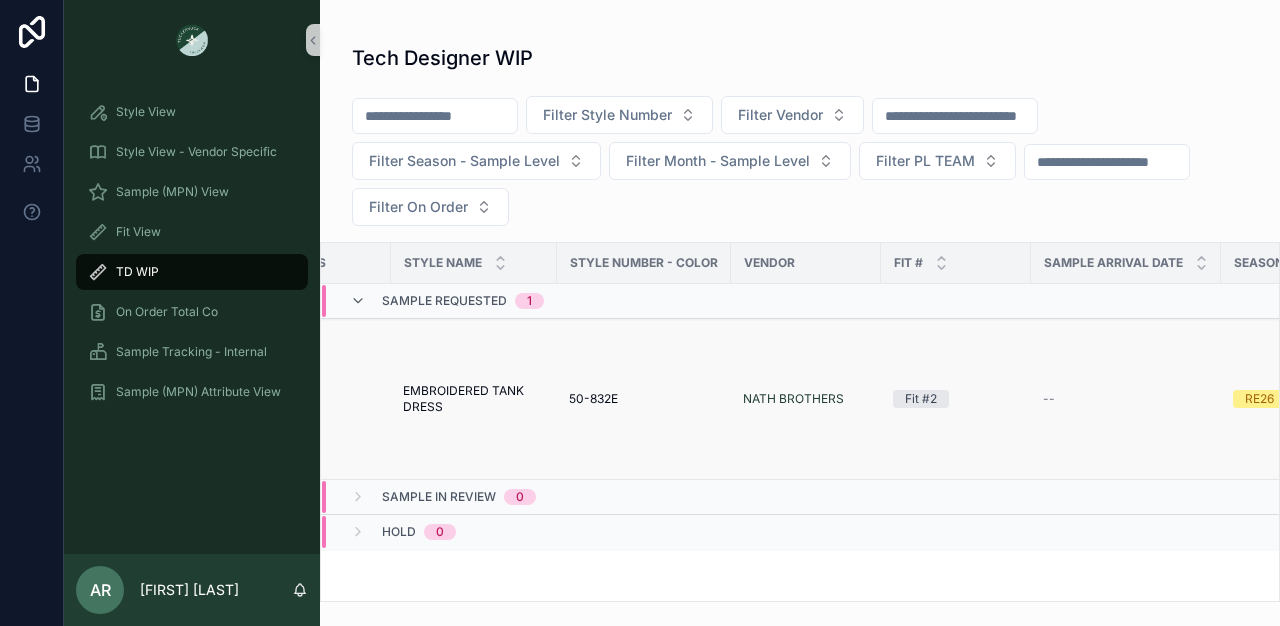 scroll, scrollTop: 0, scrollLeft: 0, axis: both 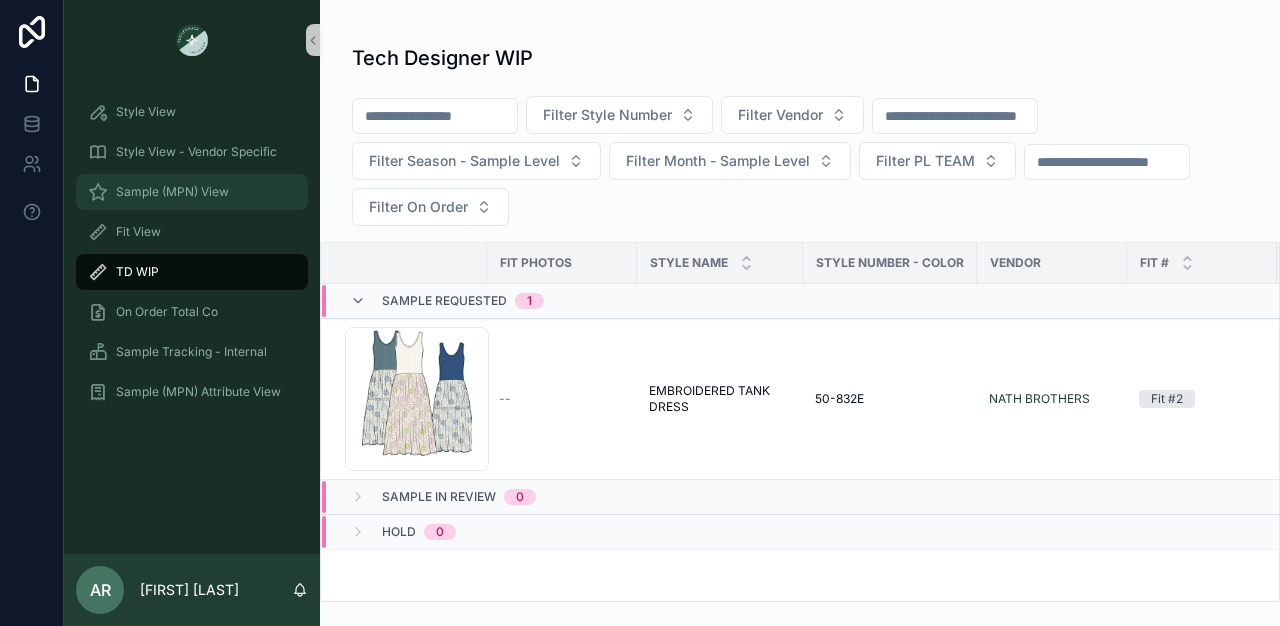 click on "Sample (MPN) View" at bounding box center (192, 192) 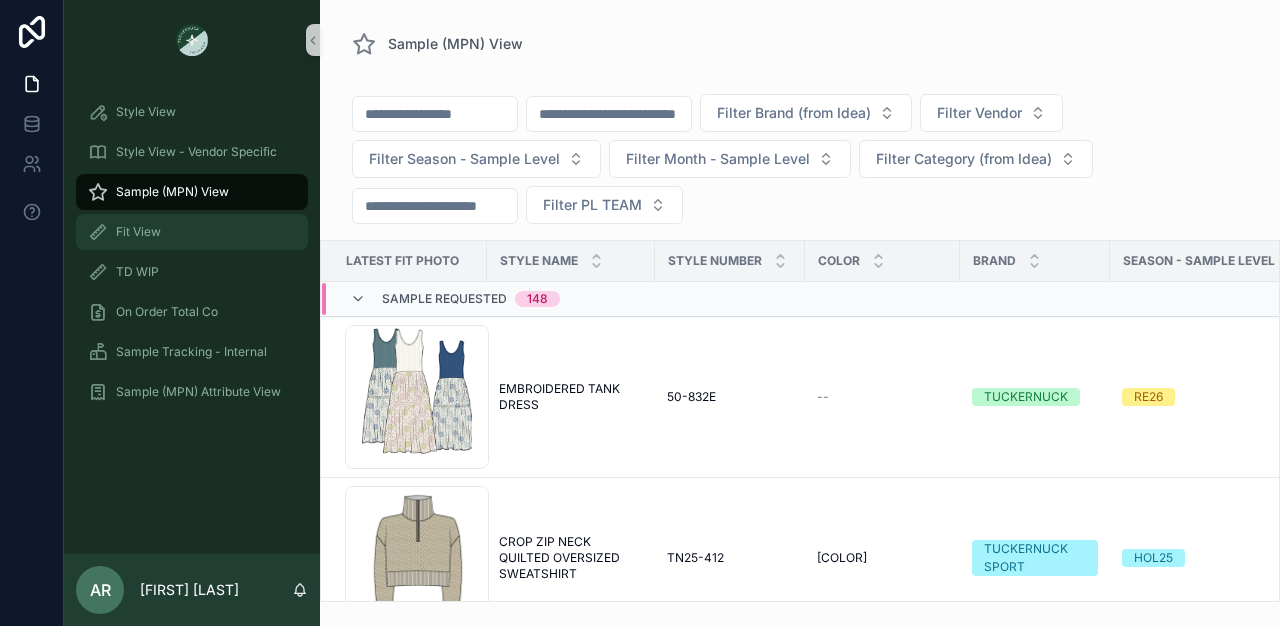 click on "Fit View" at bounding box center [192, 232] 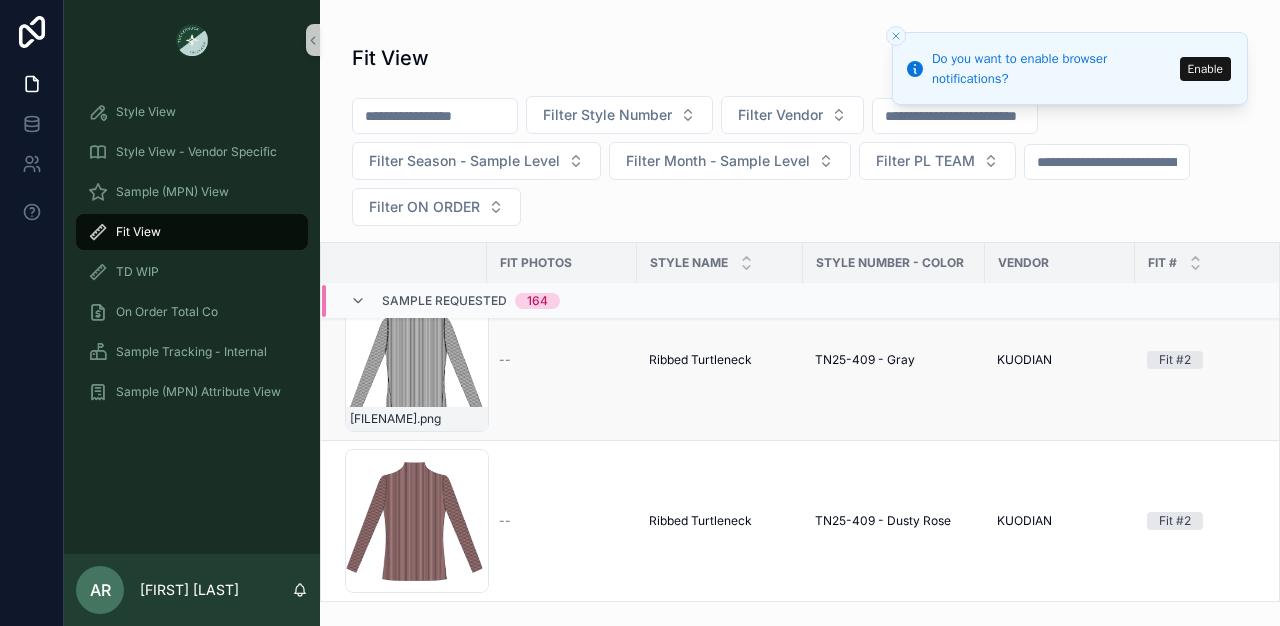 scroll, scrollTop: 4627, scrollLeft: 0, axis: vertical 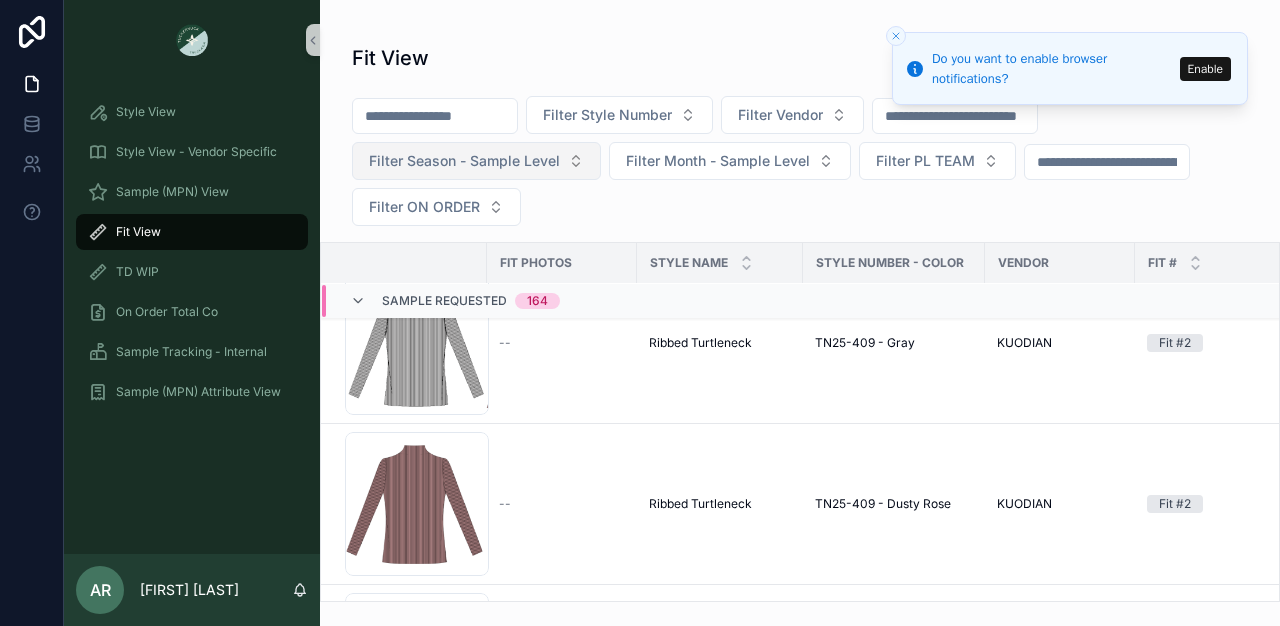click on "Filter Season - Sample Level" at bounding box center [464, 161] 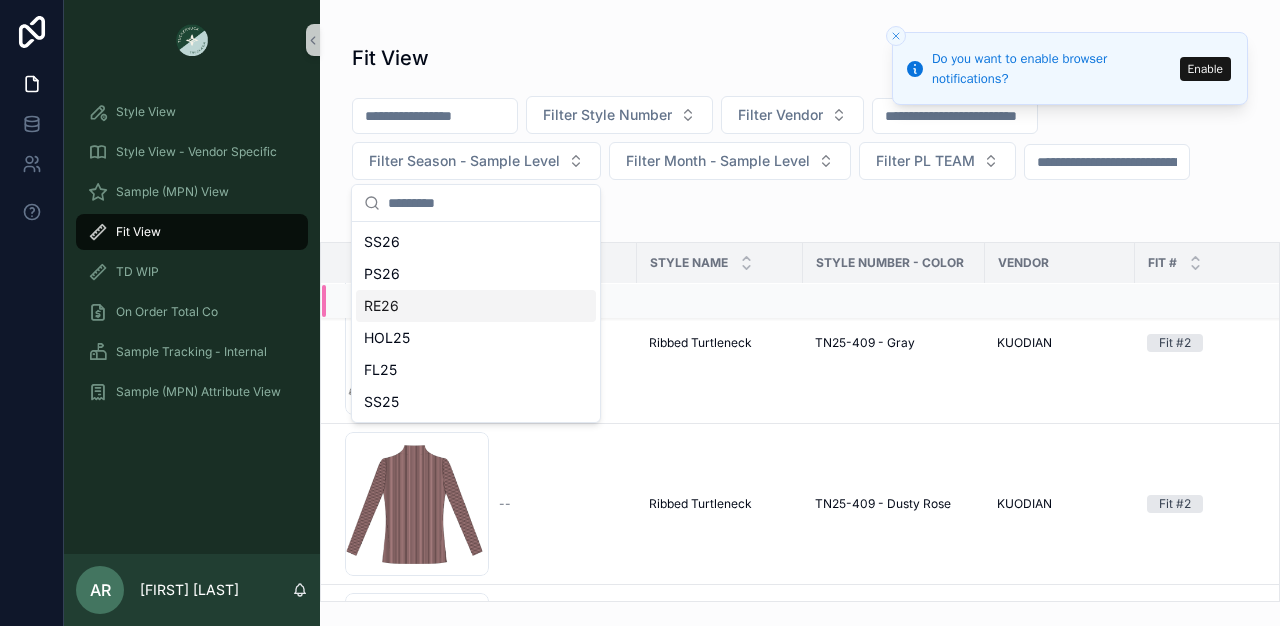 click on "RE26" at bounding box center [476, 306] 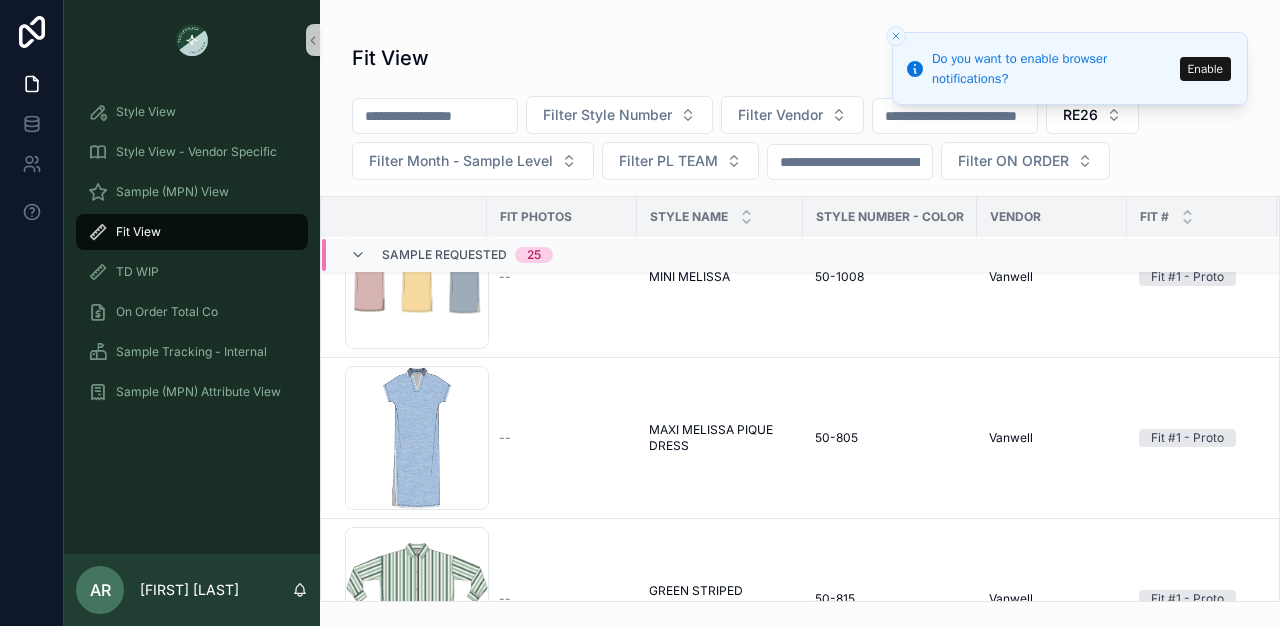scroll, scrollTop: 1078, scrollLeft: 0, axis: vertical 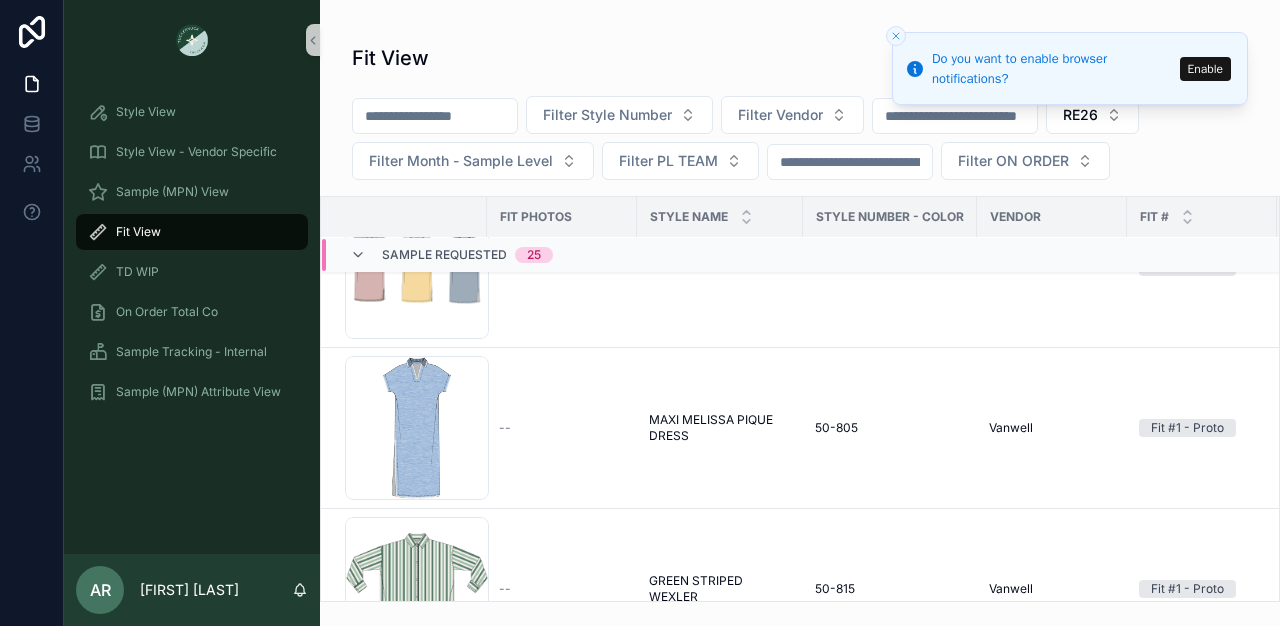 click on "image .png" at bounding box center (404, 428) 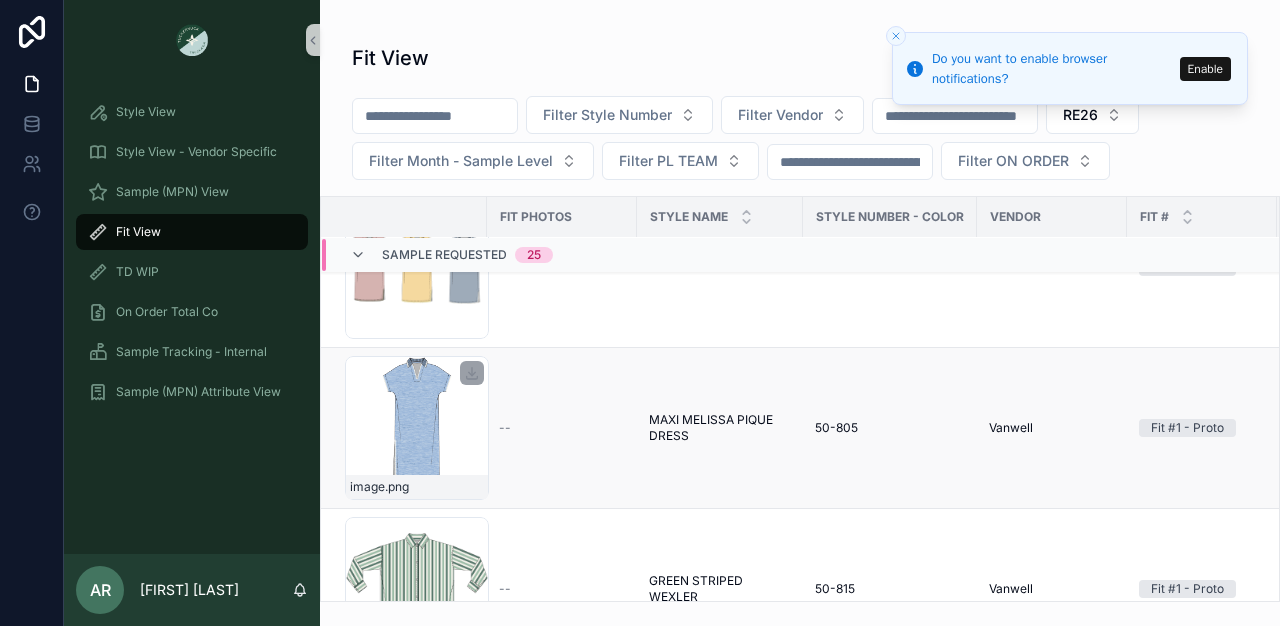 click on "image .png" at bounding box center (417, 428) 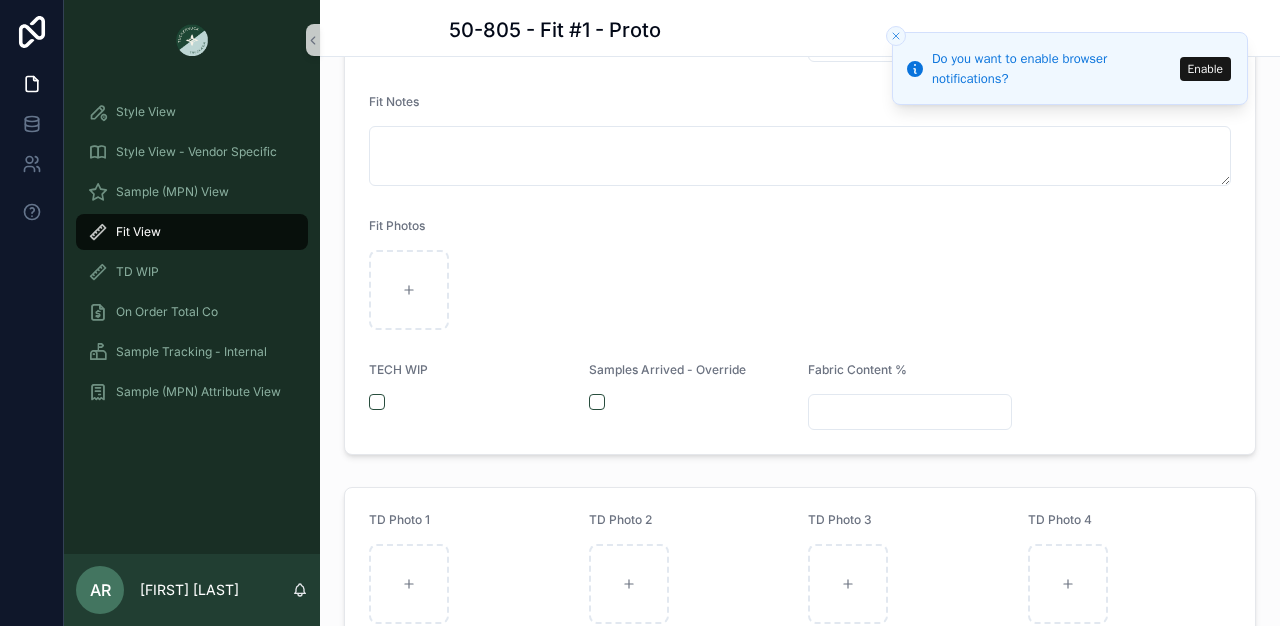 scroll, scrollTop: 0, scrollLeft: 0, axis: both 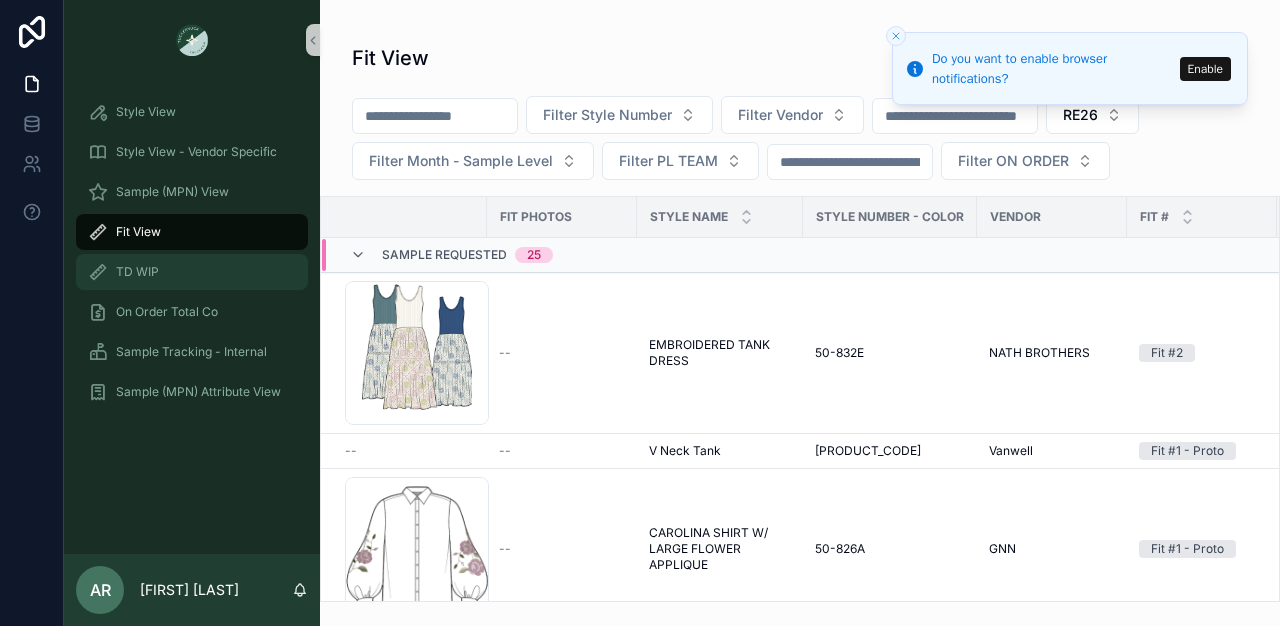 click on "TD WIP" at bounding box center [192, 272] 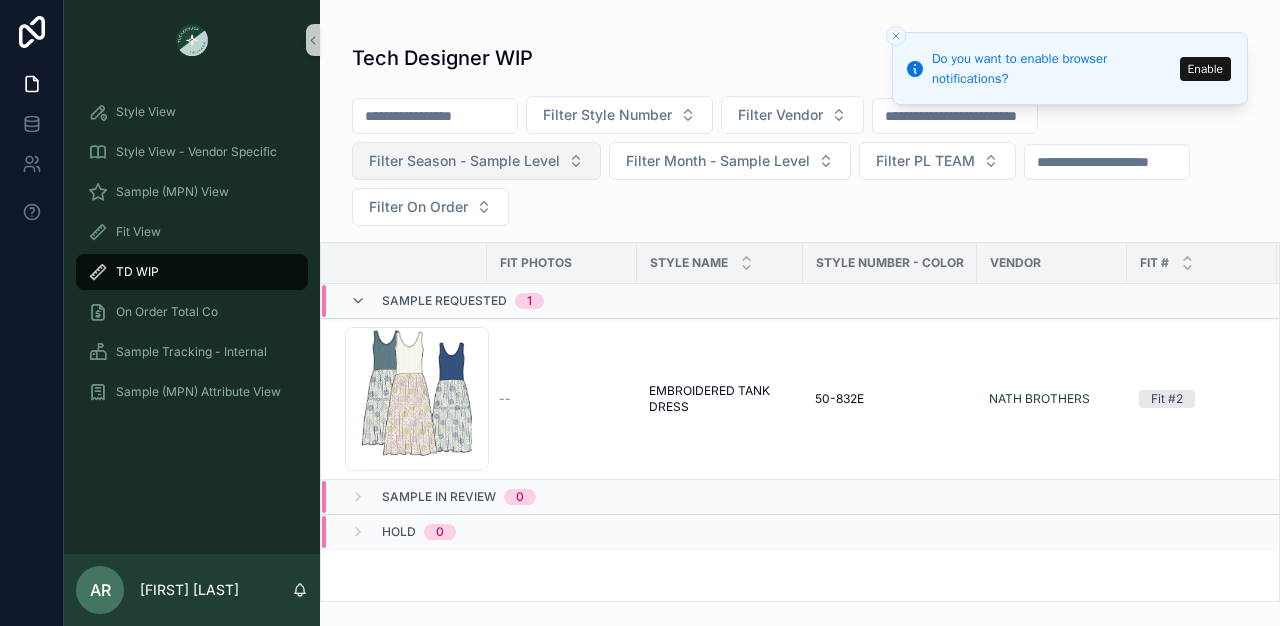 click on "Filter Season - Sample Level" at bounding box center (476, 161) 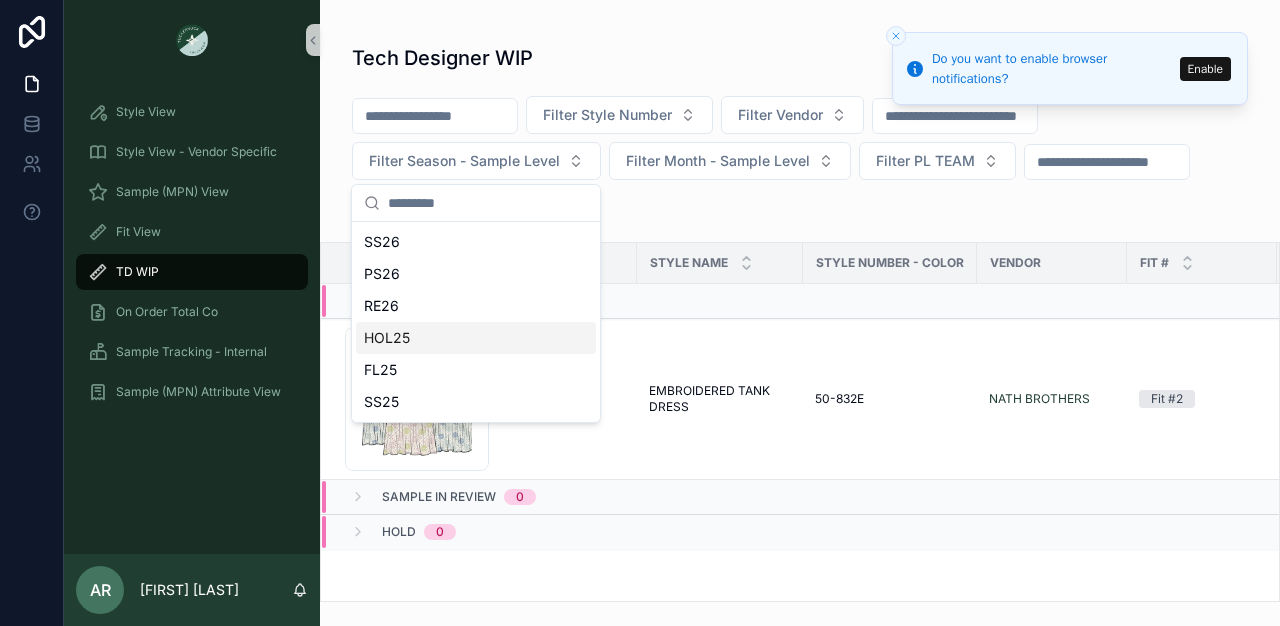 click on "HOL25" at bounding box center (476, 338) 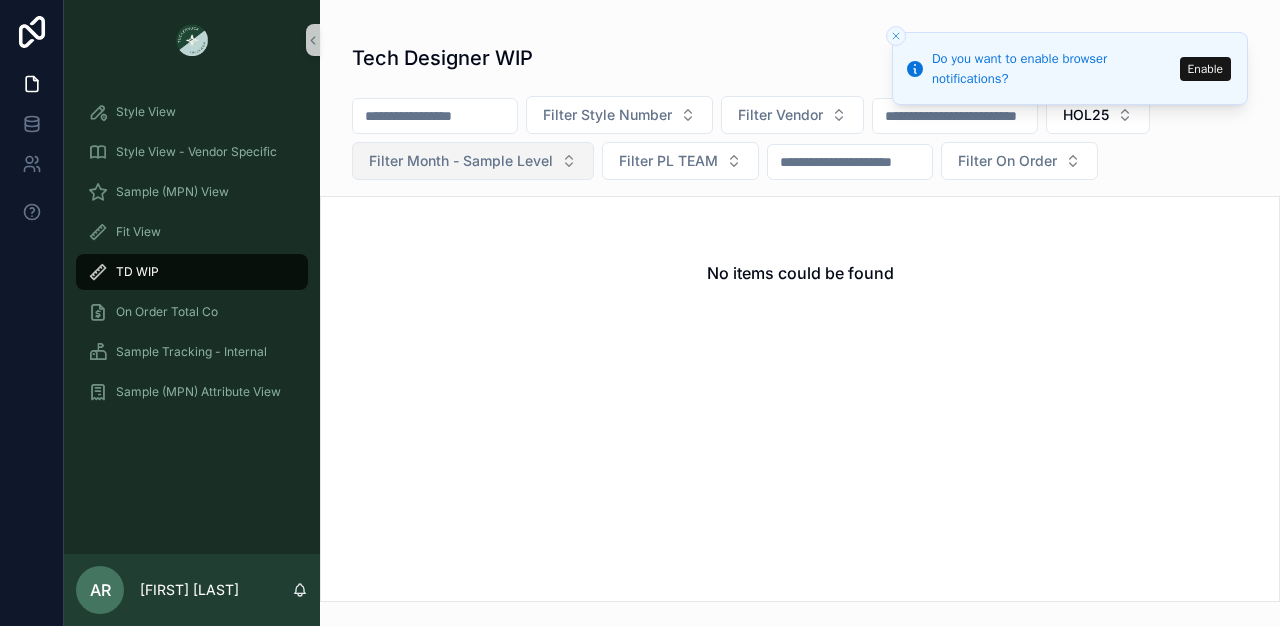 click on "Filter Month - Sample Level" at bounding box center (461, 161) 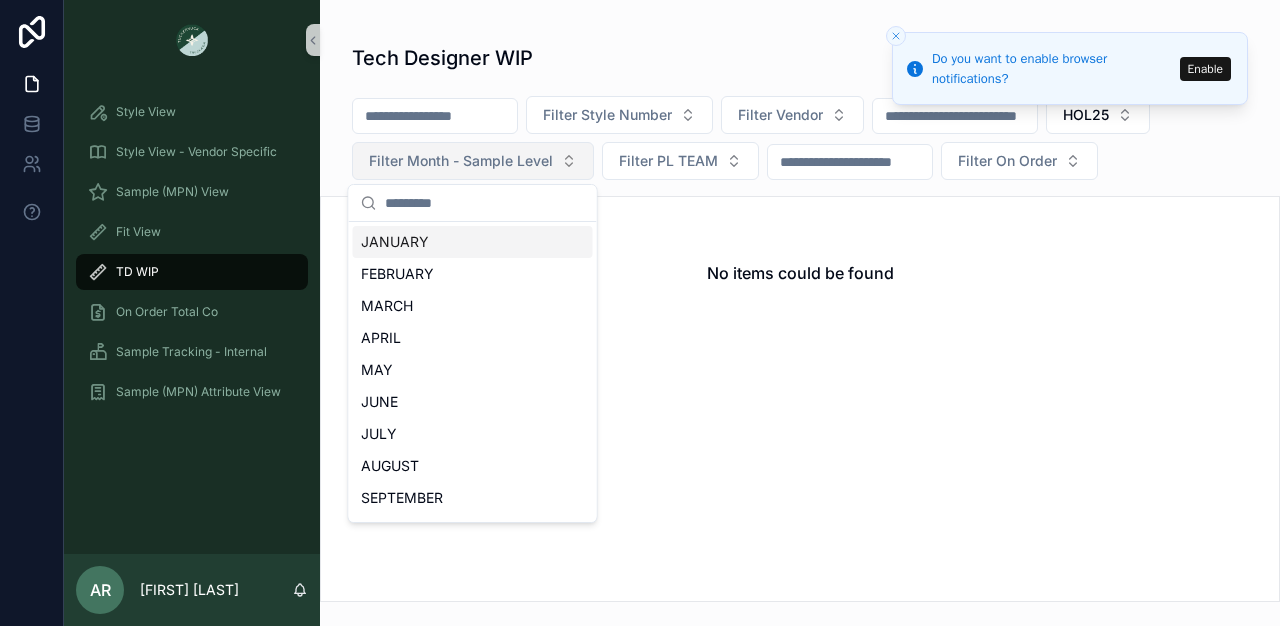click on "Filter Month - Sample Level" at bounding box center (461, 161) 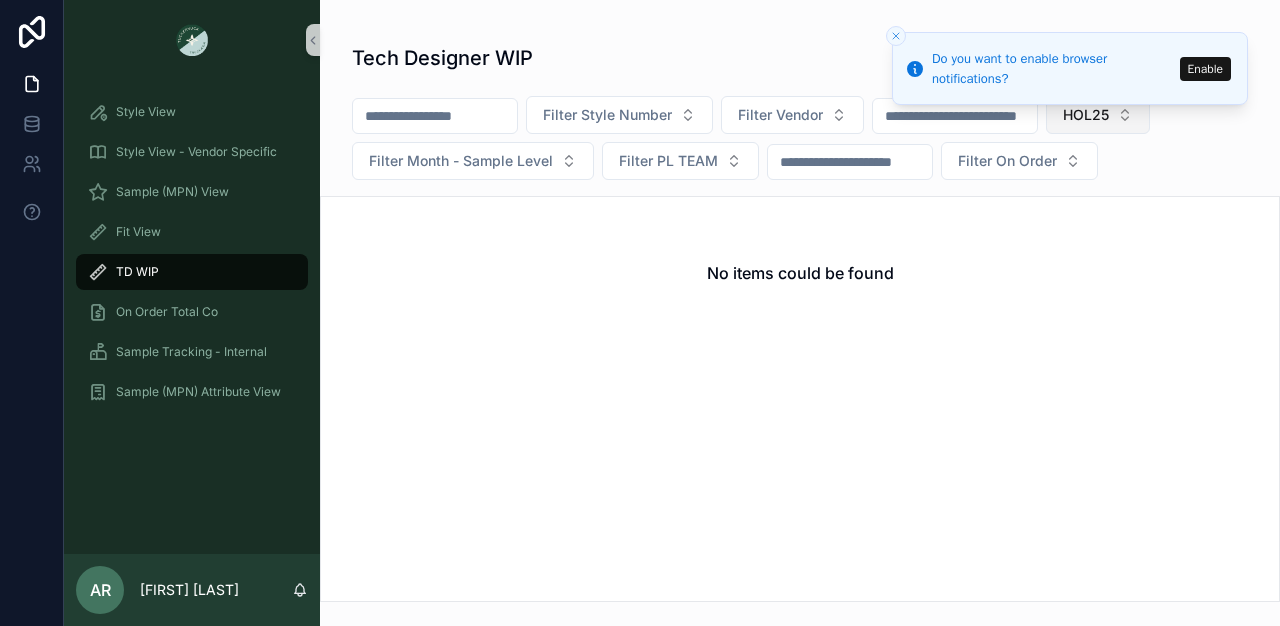 click on "HOL25" at bounding box center (1098, 115) 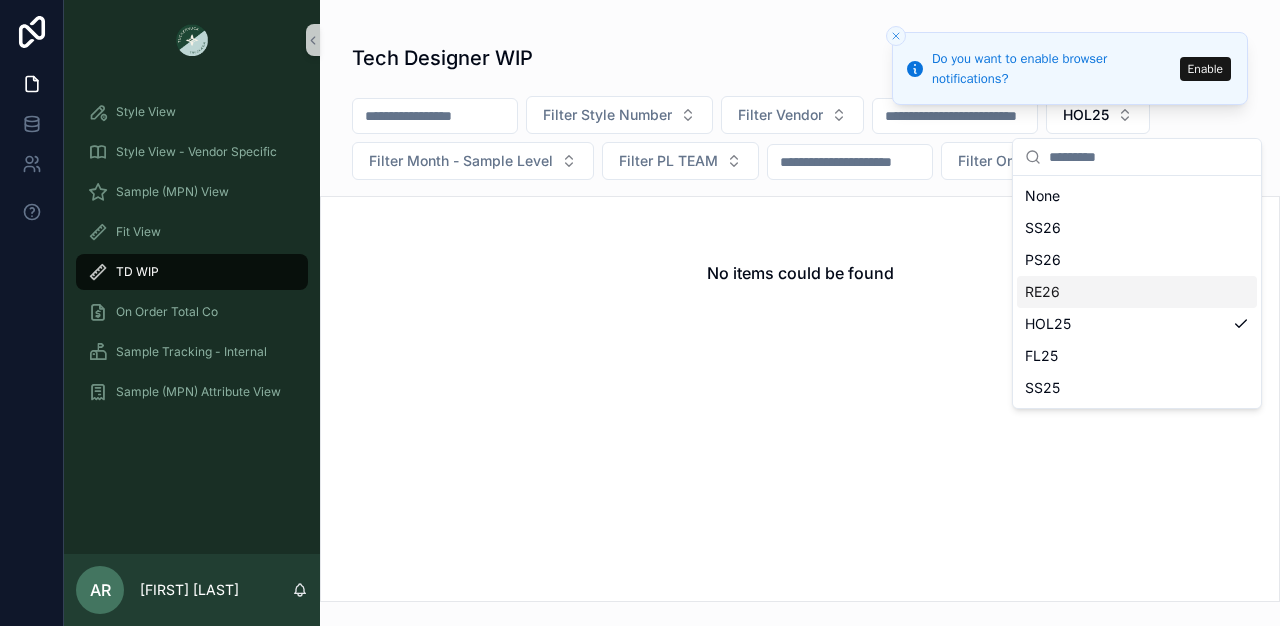 click on "RE26" at bounding box center (1137, 292) 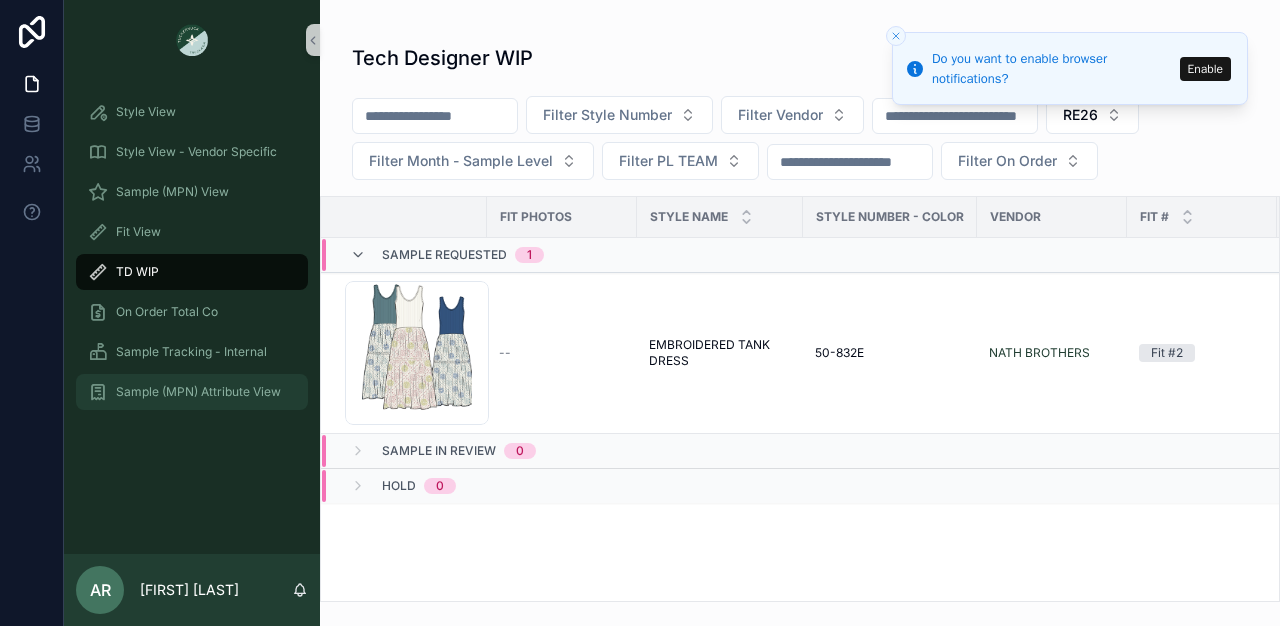 click on "Sample (MPN) Attribute View" at bounding box center (198, 392) 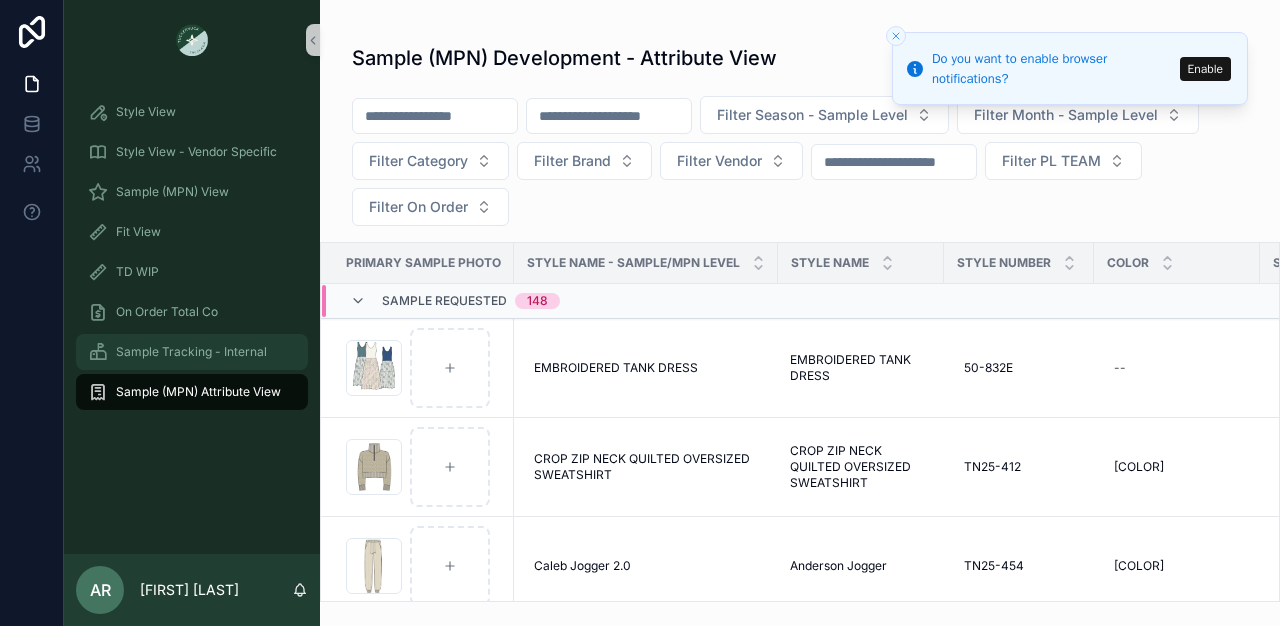 click on "Sample Tracking - Internal" at bounding box center (192, 352) 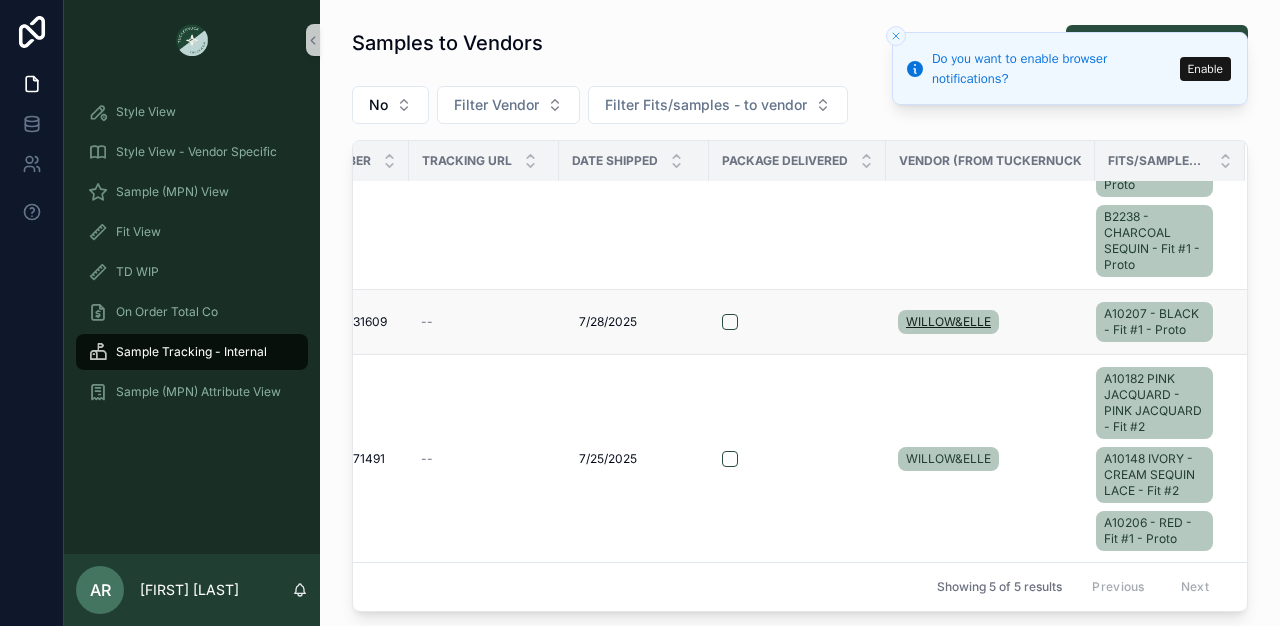 scroll, scrollTop: 630, scrollLeft: 317, axis: both 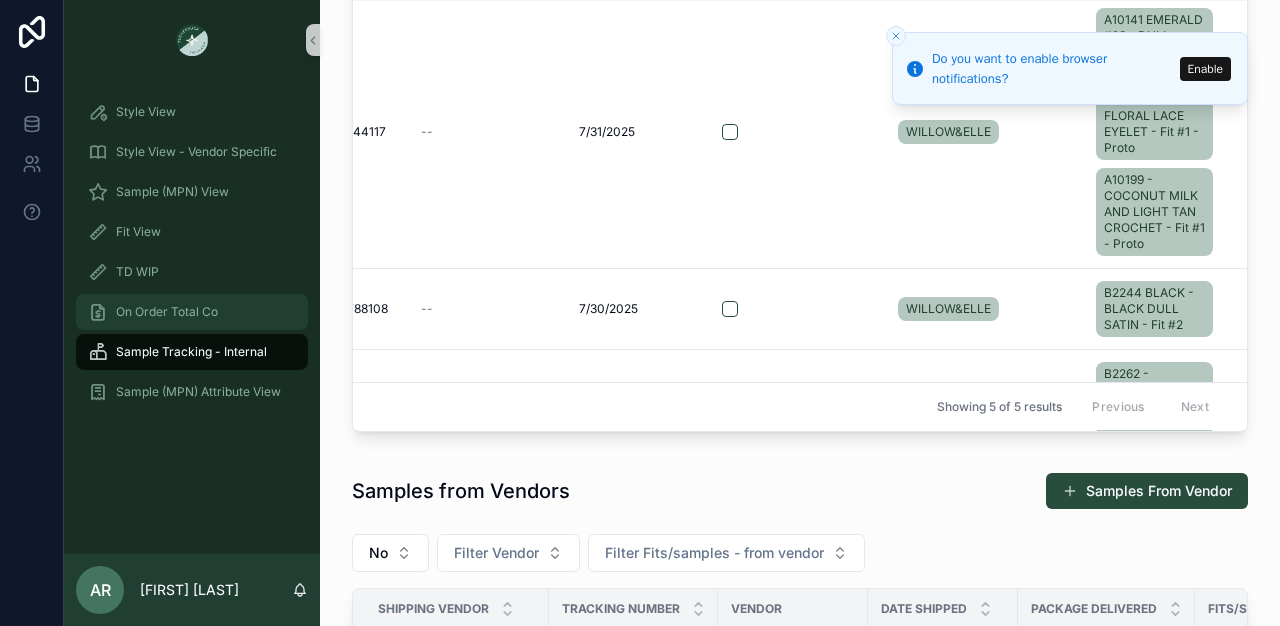 click on "On Order Total Co" at bounding box center [167, 312] 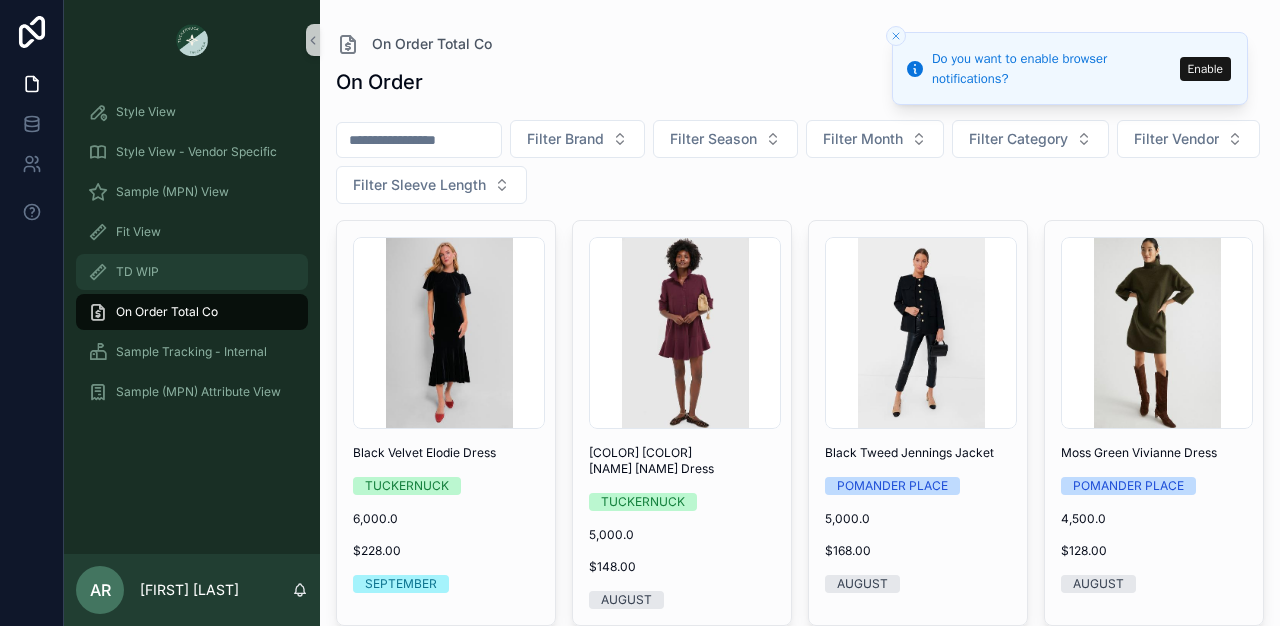 click on "TD WIP" at bounding box center [192, 272] 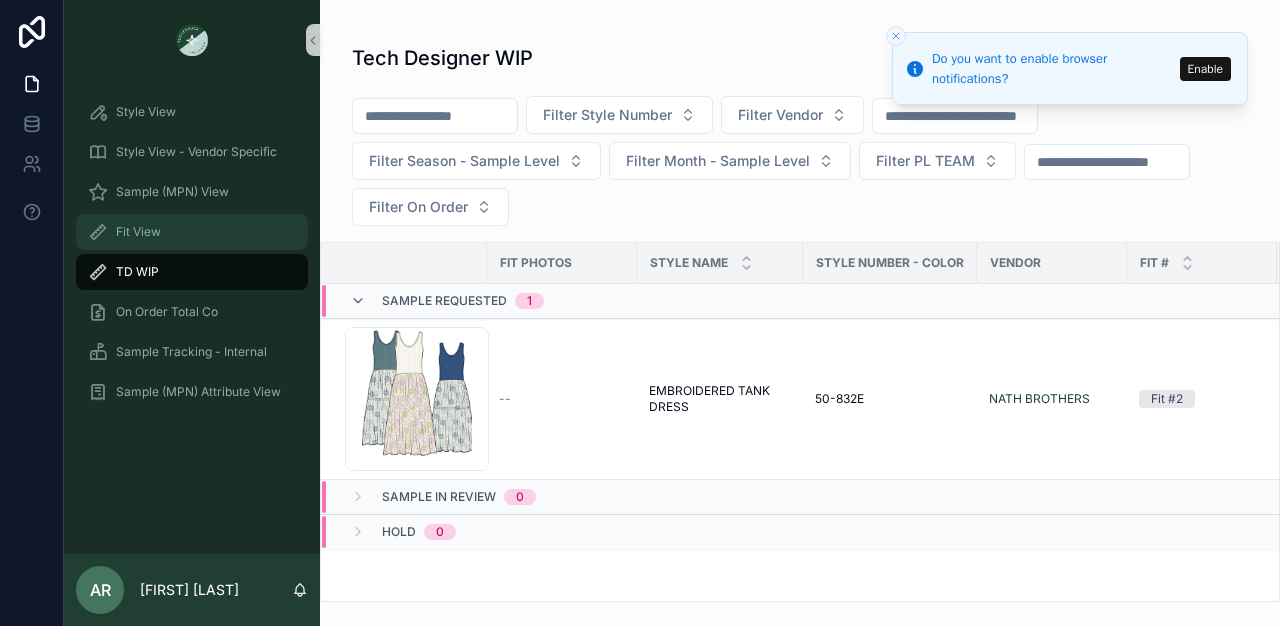 click on "Fit View" at bounding box center [138, 232] 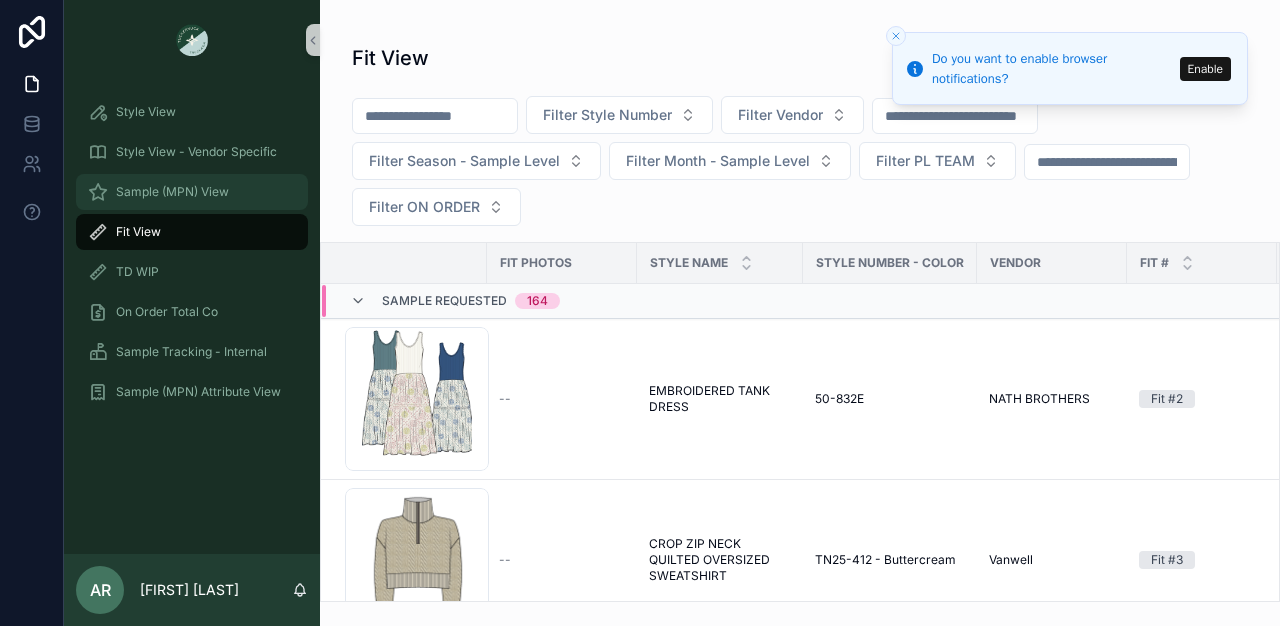 click on "Sample (MPN) View" at bounding box center [172, 192] 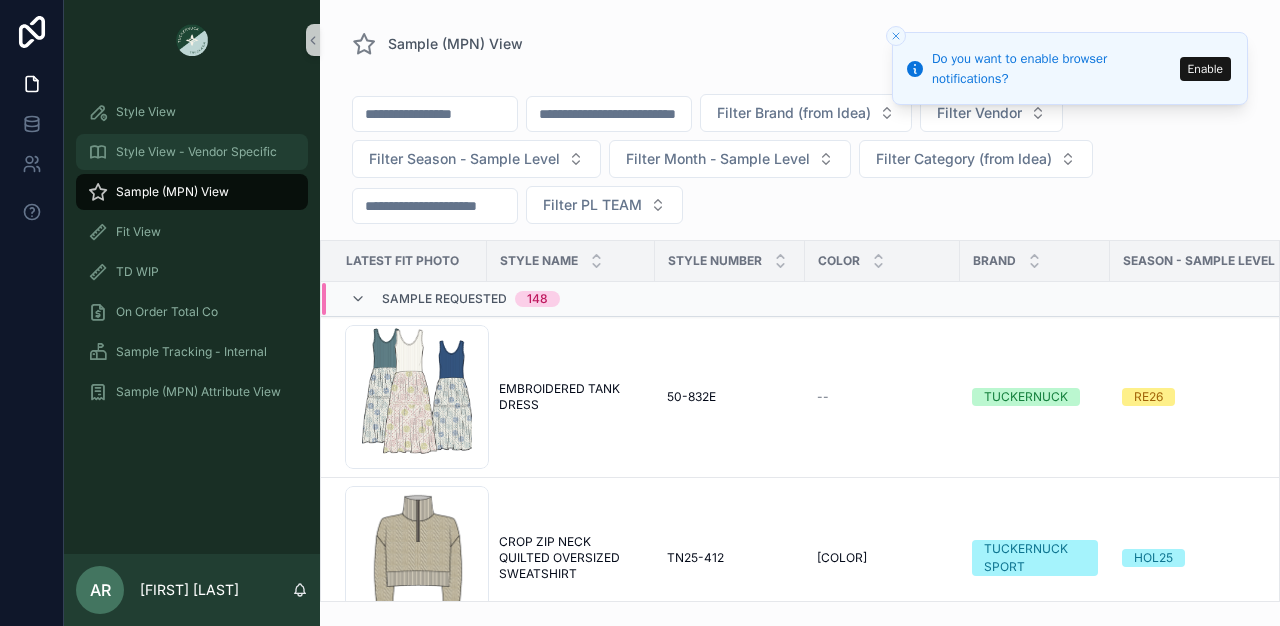 click on "Style View - Vendor Specific" at bounding box center (196, 152) 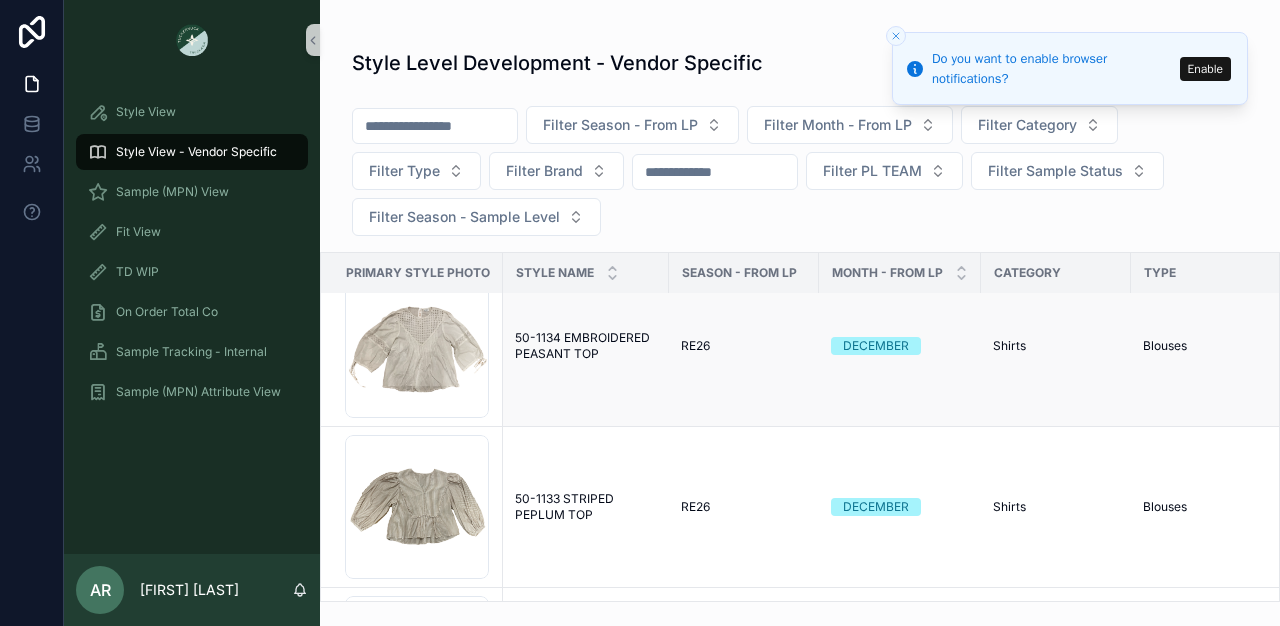 scroll, scrollTop: 90, scrollLeft: 0, axis: vertical 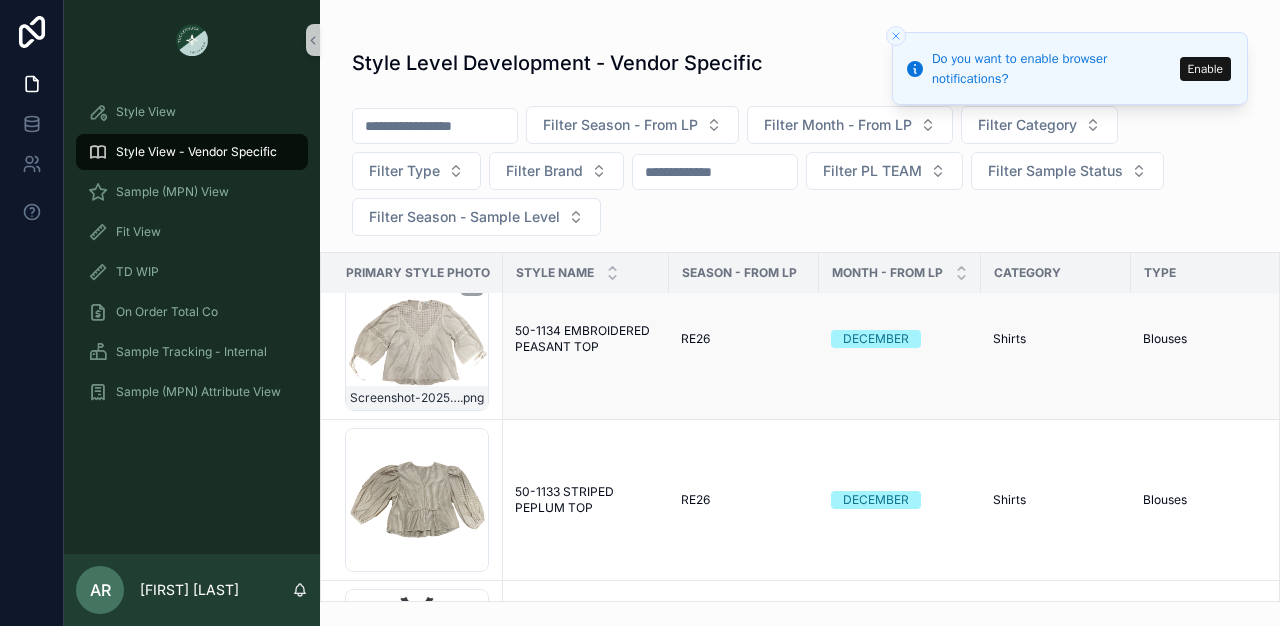 click on "[FILENAME]" at bounding box center [417, 339] 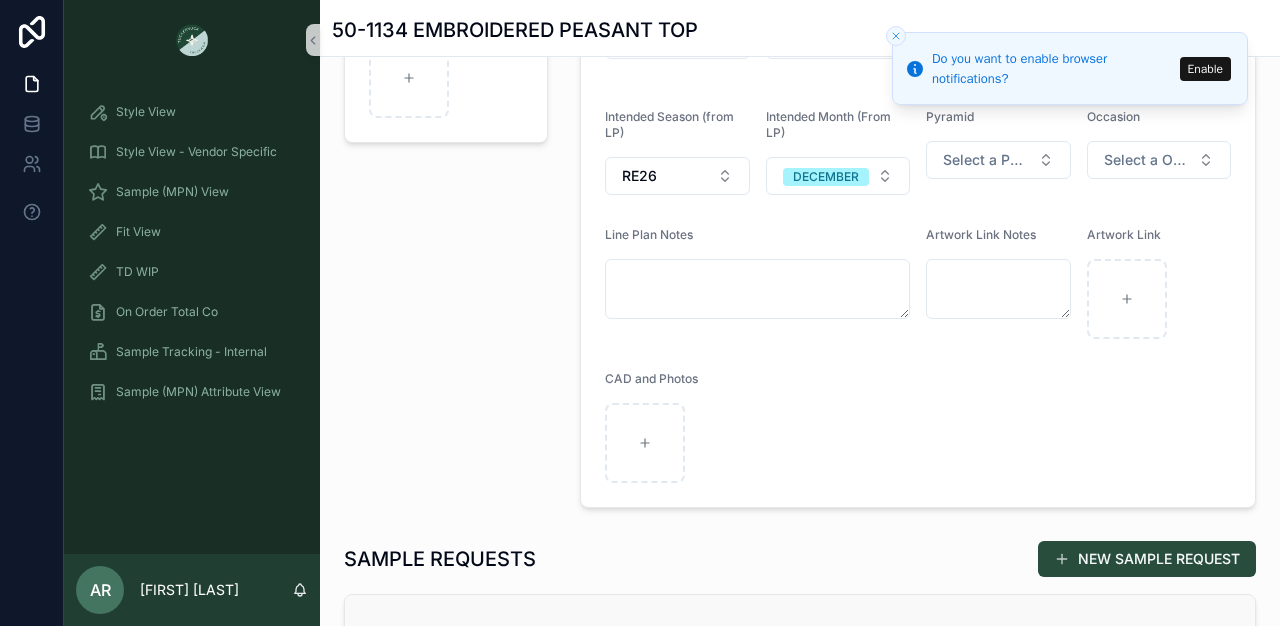 scroll, scrollTop: 0, scrollLeft: 0, axis: both 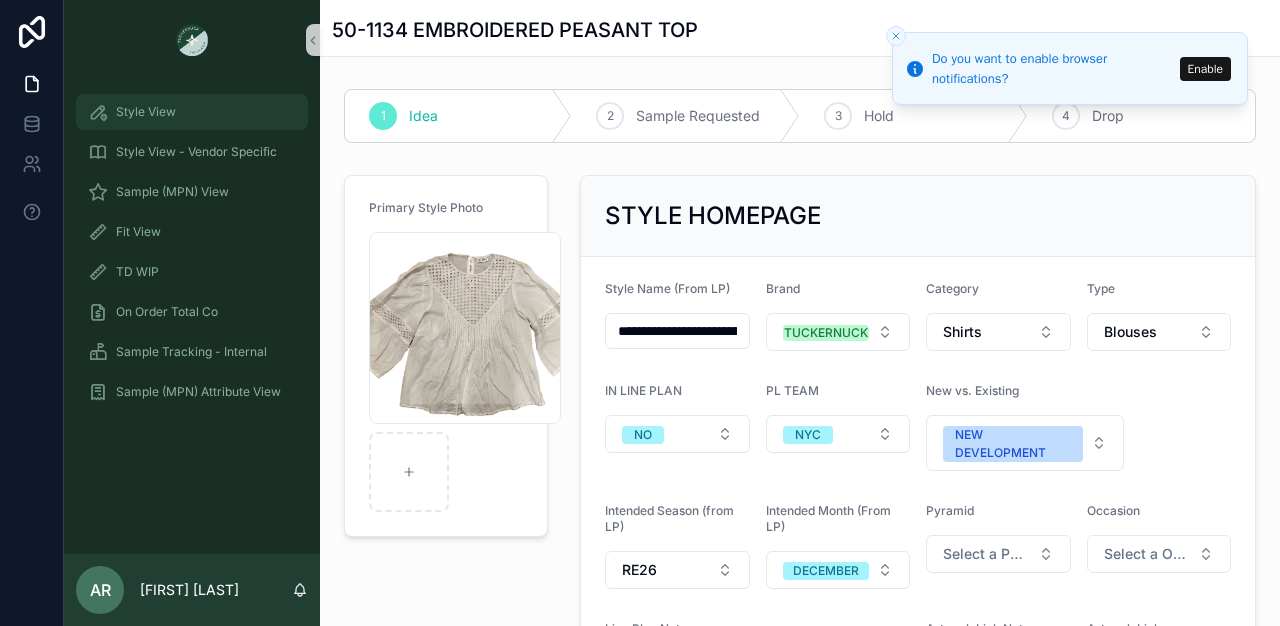 click on "Style View" at bounding box center [192, 112] 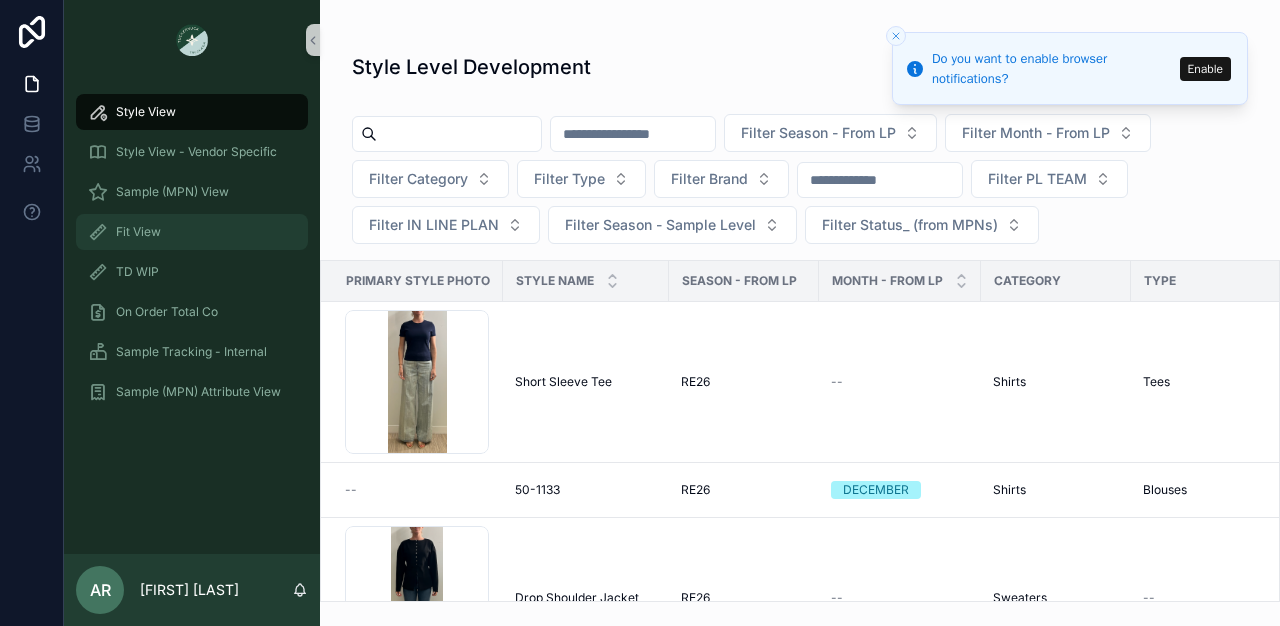 click at bounding box center (98, 232) 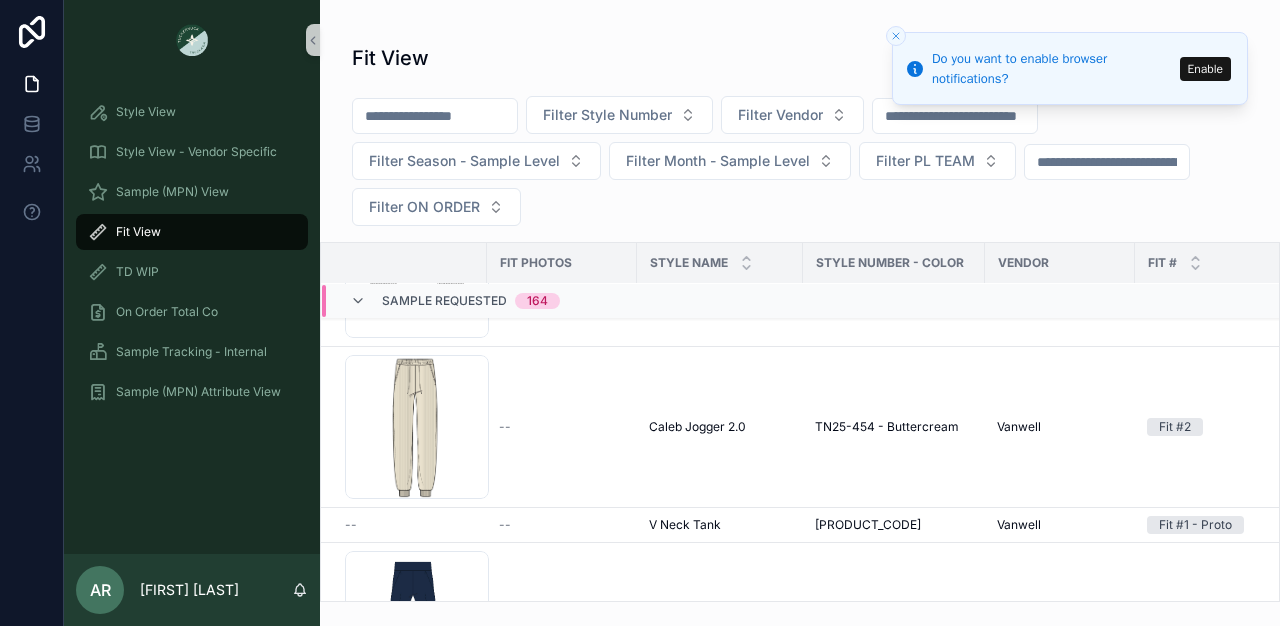 scroll, scrollTop: 511, scrollLeft: 0, axis: vertical 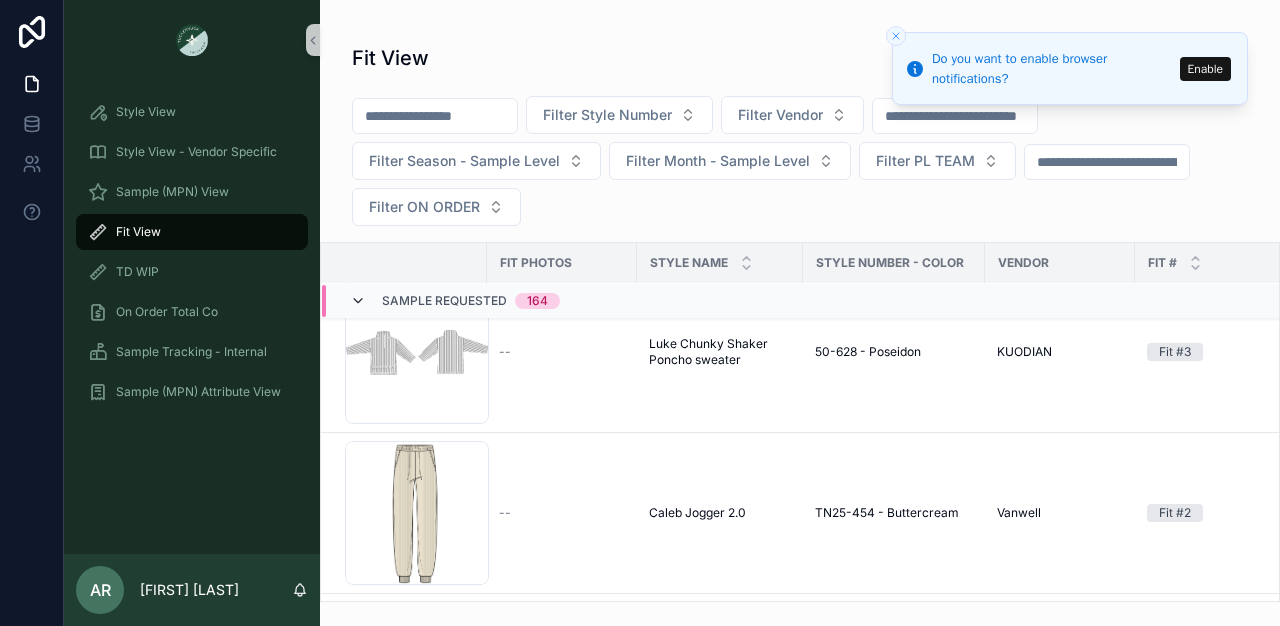 click at bounding box center [358, 301] 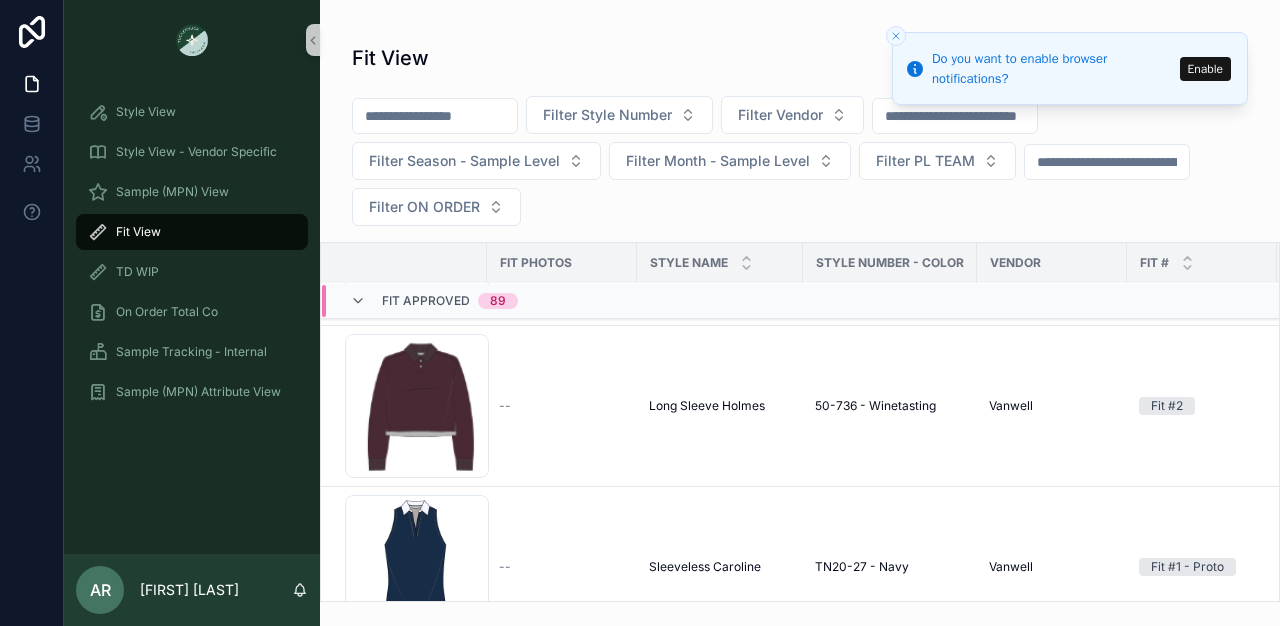click on "Fit View Filter Style Number Filter Vendor Filter Season - Sample Level Filter Month - Sample Level Filter PL TEAM  Filter ON ORDER Fit Photos STYLE NAME Style Number - Color Vendor Fit # Sample Arrival Date Season - Sample Level MONTH - SAMPLE LEVEL Latest Fit Date Vendor Notes Sample Requested 164 Sample In Review 0 Fit Approved 89 [FILENAME] .png -- Tennis Skirt 15 inch Tennis Skirt 15 inch TN20-25 Vanwell Fit #2 -- FL25 AUGUST [DATE] [DATE] -- image .png -- Luke Chunky Shaker Poncho sweater Luke Chunky Shaker Poncho sweater 50-628 - Poseidon KUODIAN Fit #2 -- FL25 -- [DATE] [DATE] -- image .png -- Long Sleeve Holmes Long Sleeve Holmes 50-736 - Winetasting Vanwell Fit #2 -- FL25 -- [DATE] [DATE] -- [FILENAME] .png -- Sleeveless Caroline Sleeveless Caroline TN20-27 - Navy Vanwell Fit #1 - Proto -- FL25 -- [DATE] [DATE] -- [FILENAME] .png -- Lea Lea TN24-338 - Navy Vanwell Fit #1 - Proto -- FL25 -- [DATE] -- --" at bounding box center (800, 317) 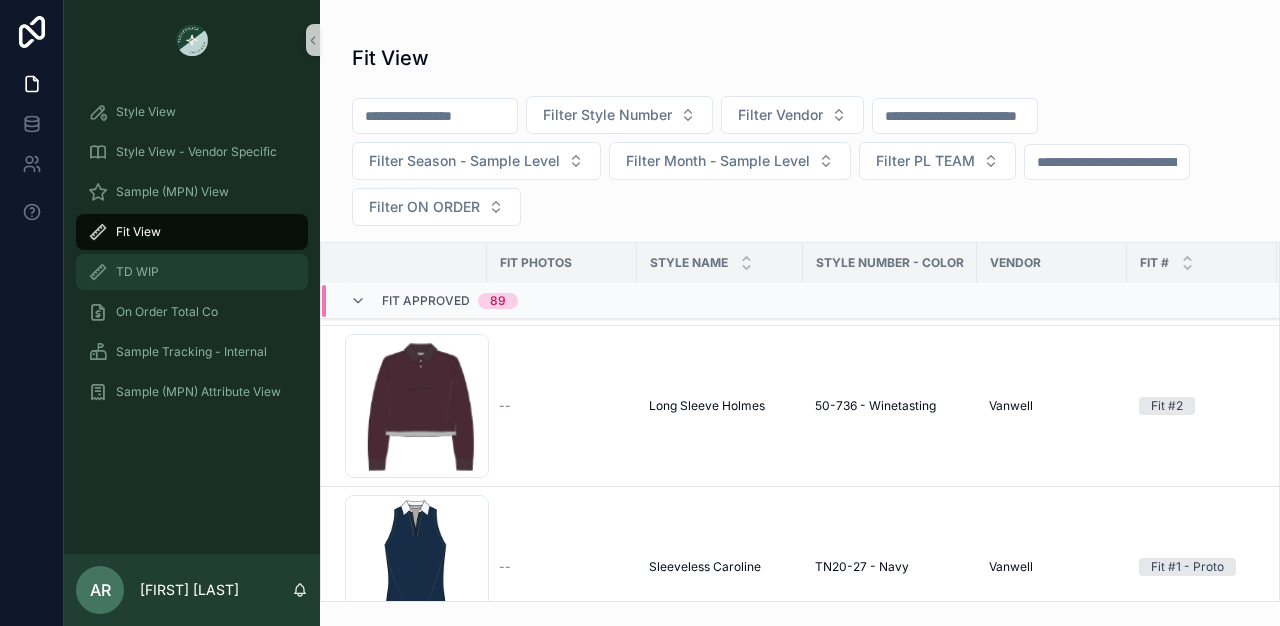 click on "TD WIP" at bounding box center (192, 272) 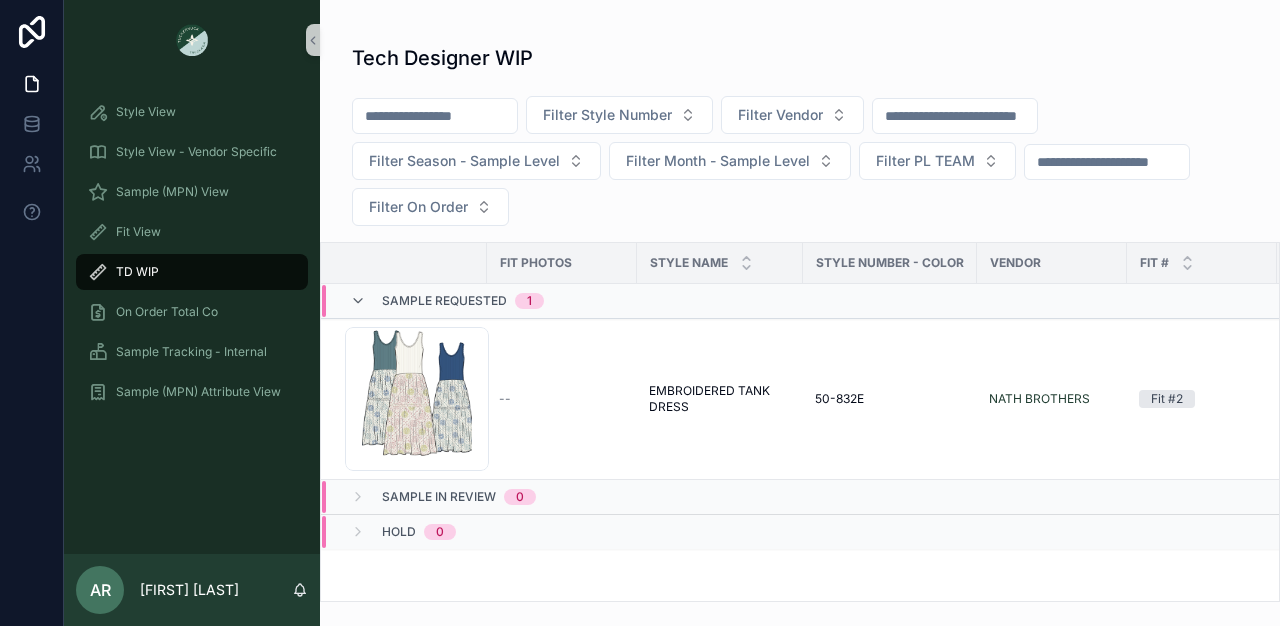 click at bounding box center (32, 313) 